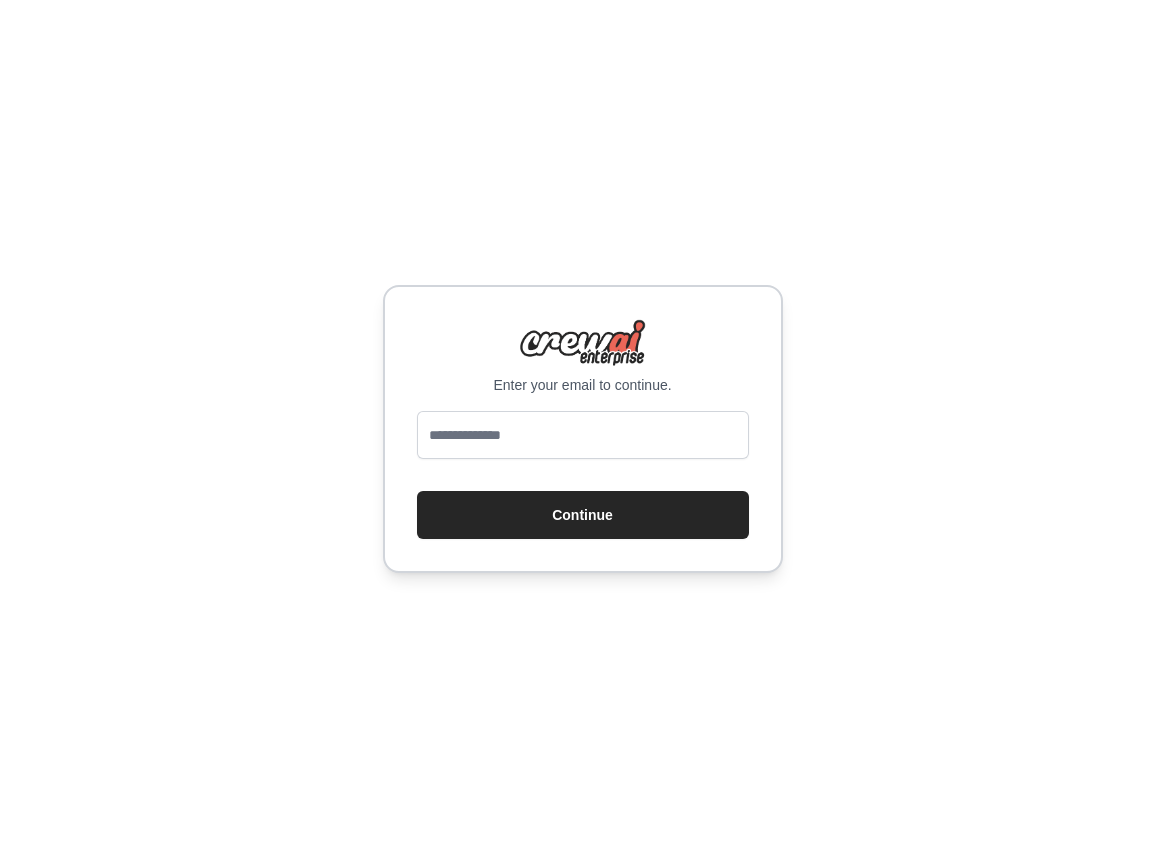 scroll, scrollTop: 0, scrollLeft: 0, axis: both 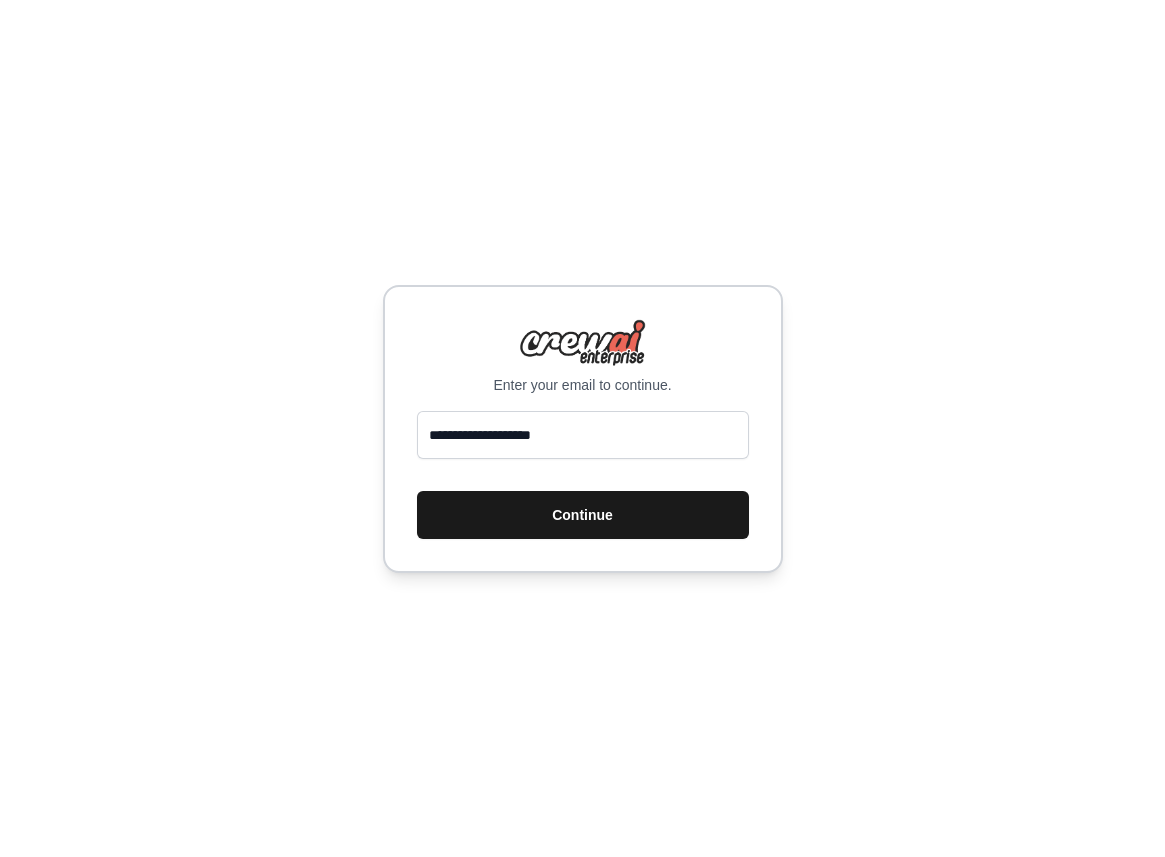 click on "Continue" at bounding box center [583, 515] 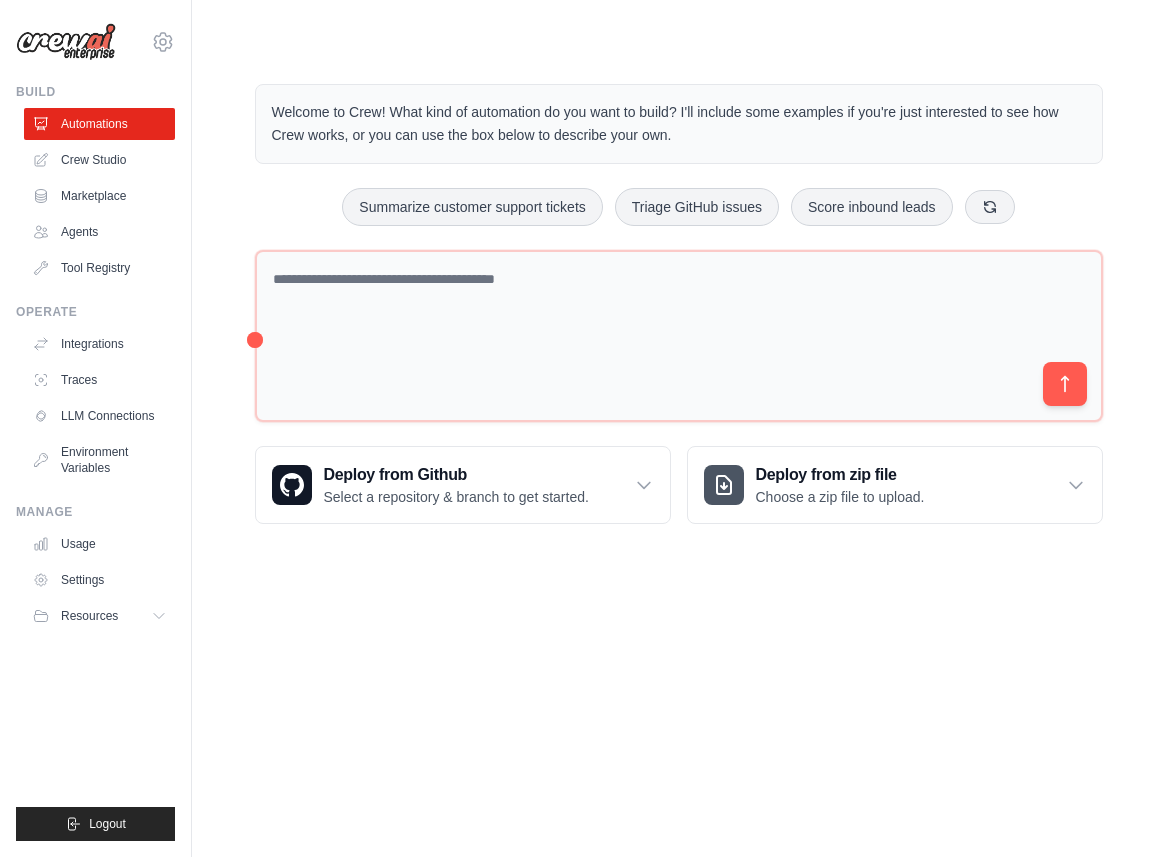 scroll, scrollTop: 0, scrollLeft: 0, axis: both 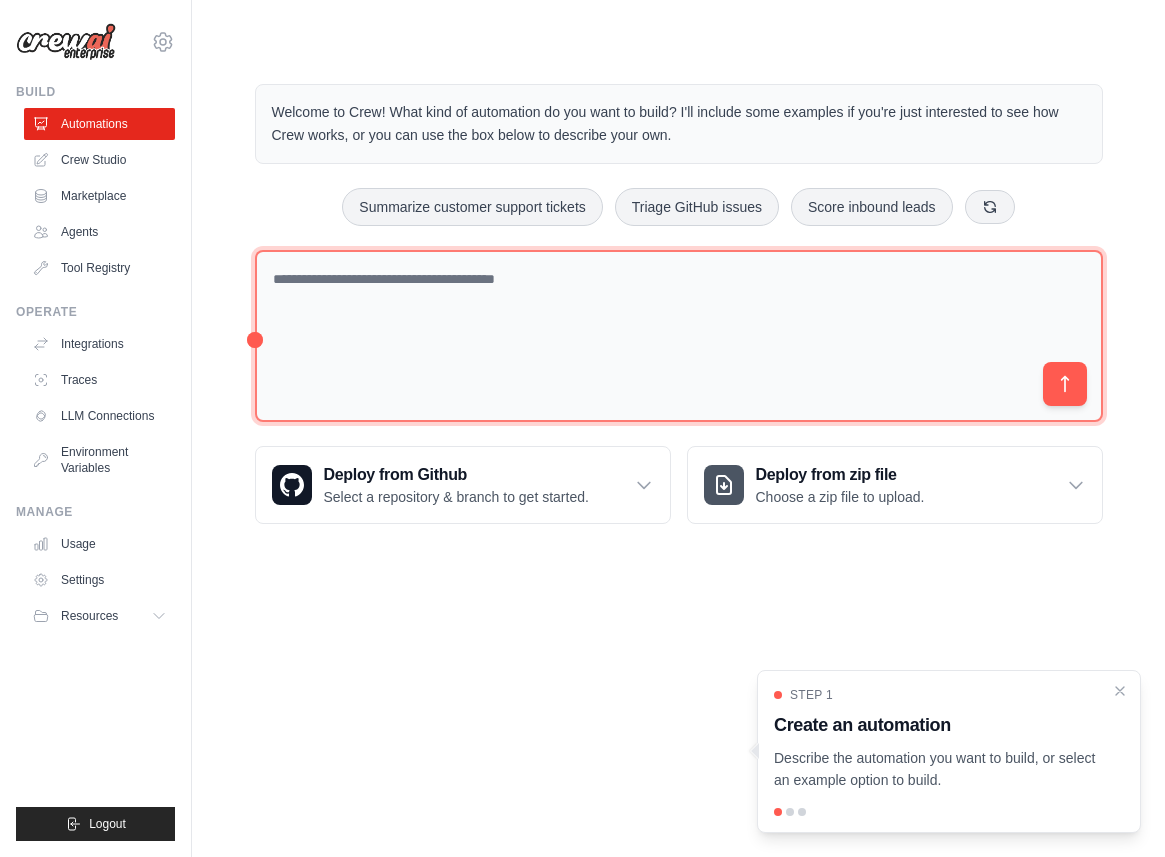 click at bounding box center [679, 336] 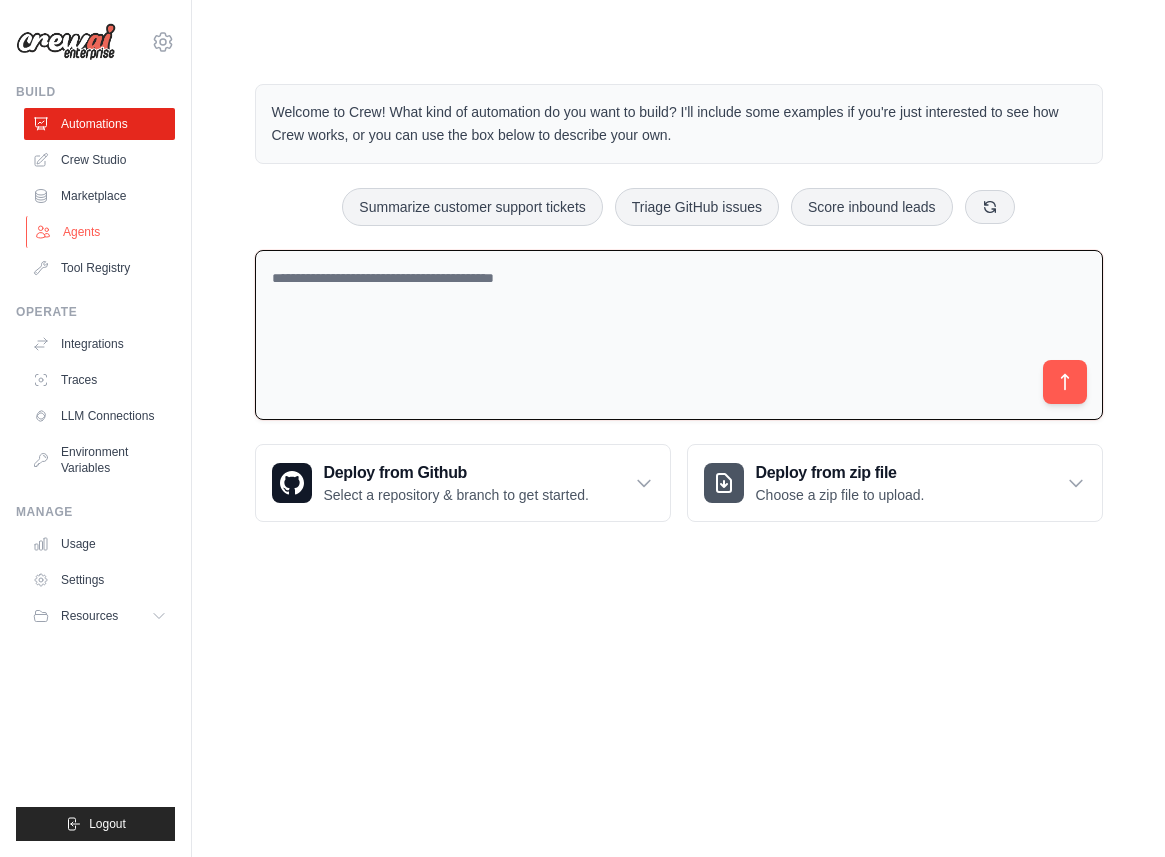 click on "Agents" at bounding box center [101, 232] 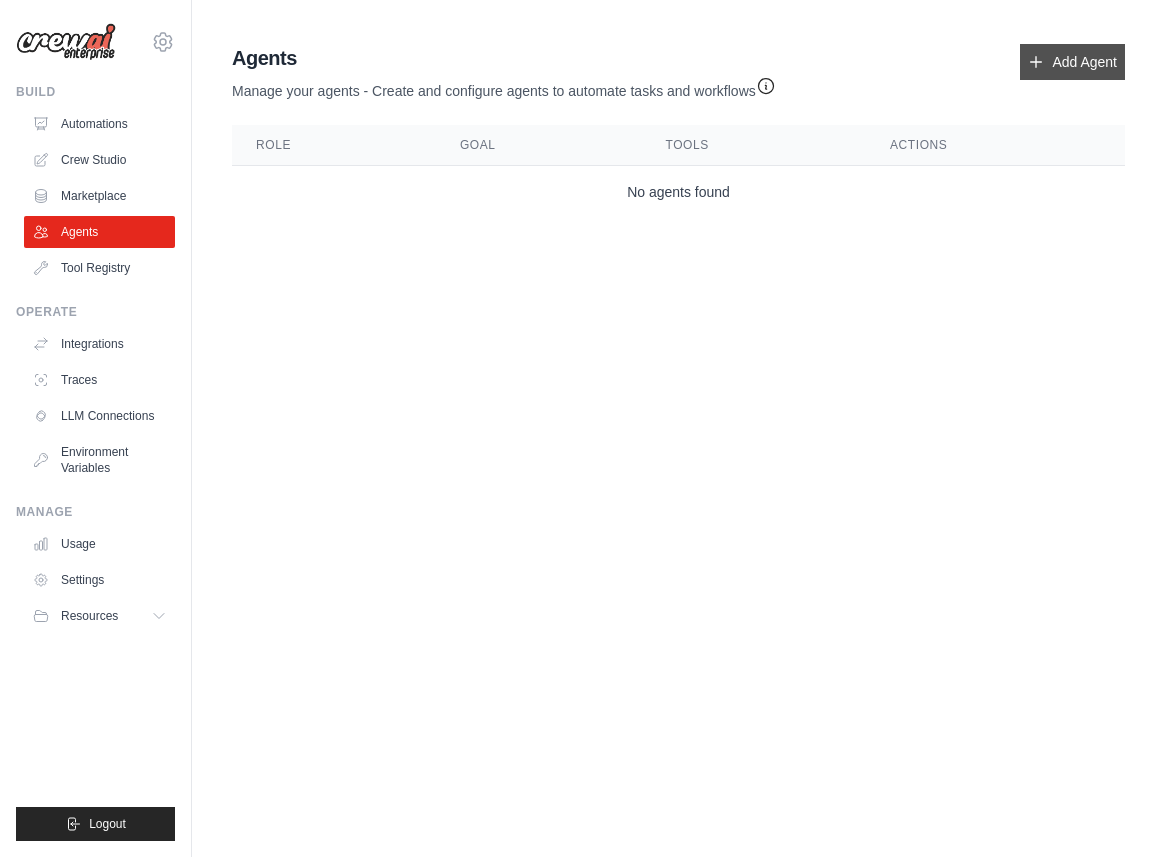 click on "Add Agent" at bounding box center [1072, 62] 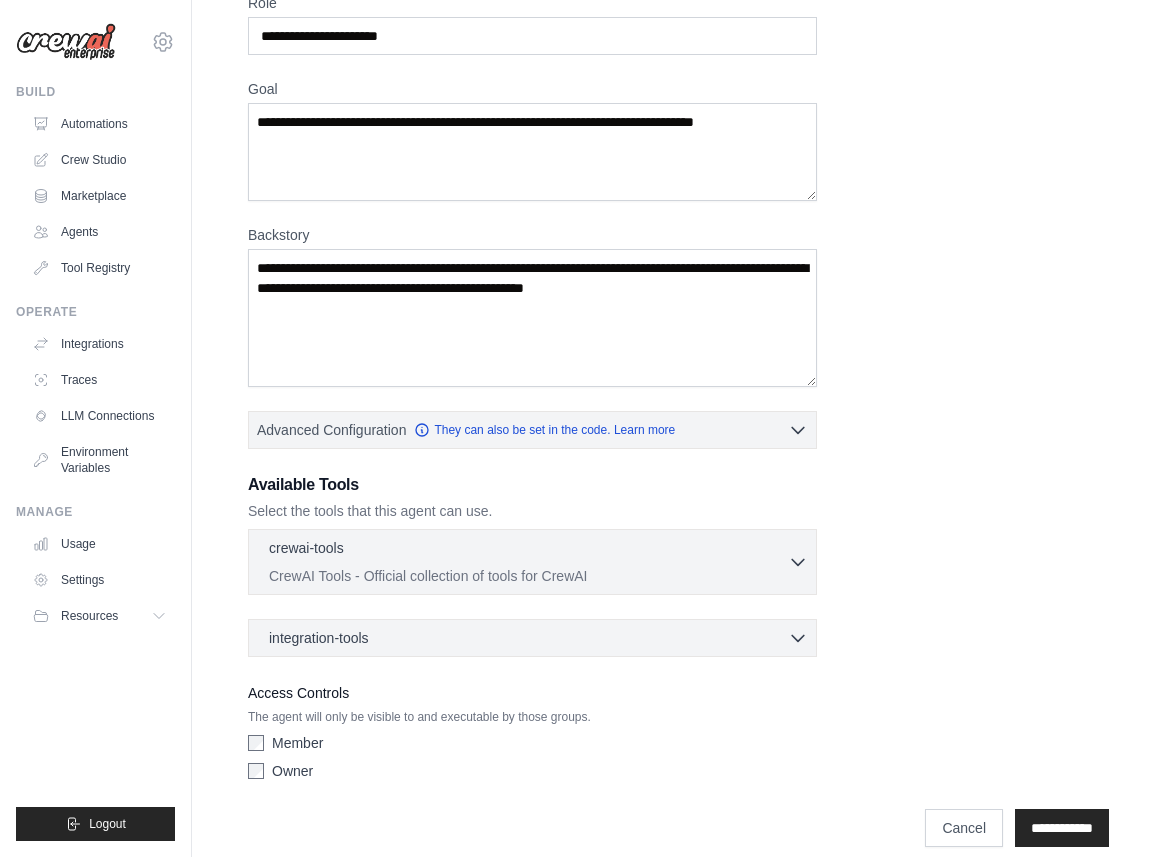 scroll, scrollTop: 126, scrollLeft: 0, axis: vertical 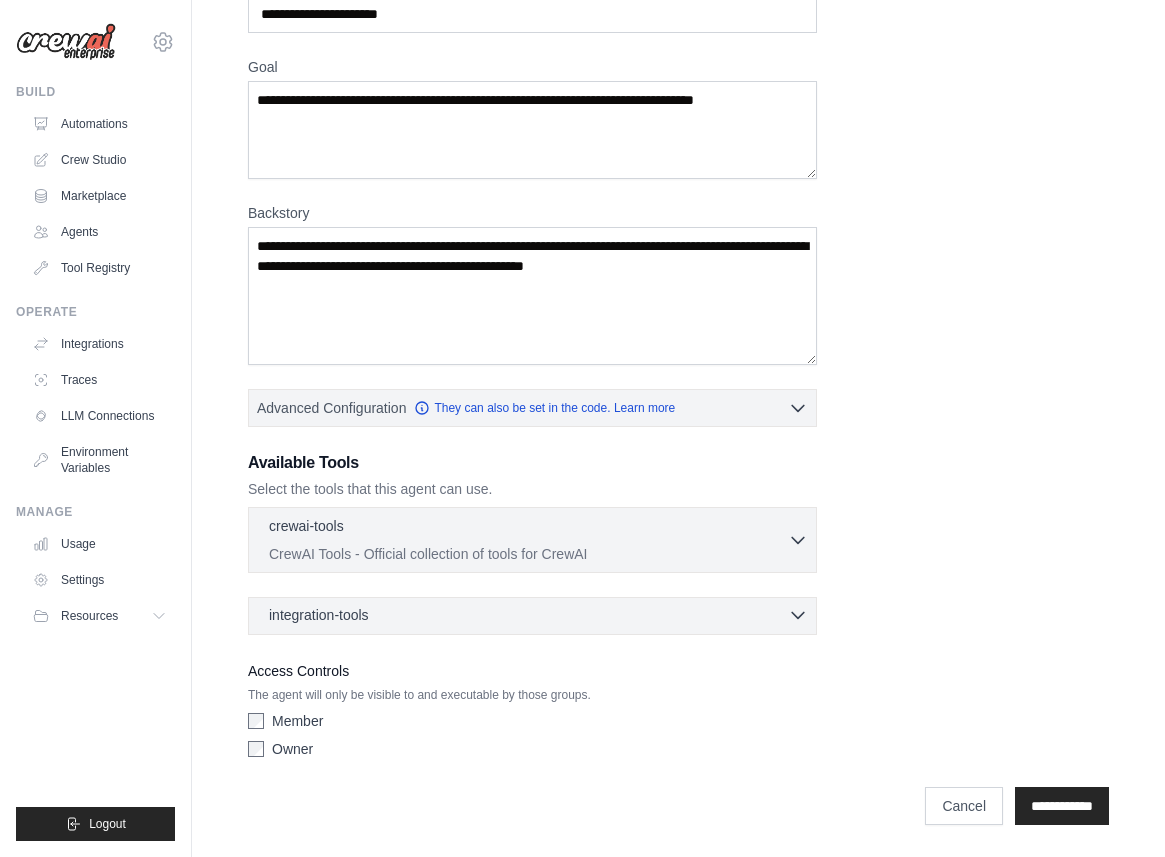 click on "integration-tools
0 selected" at bounding box center [538, 615] 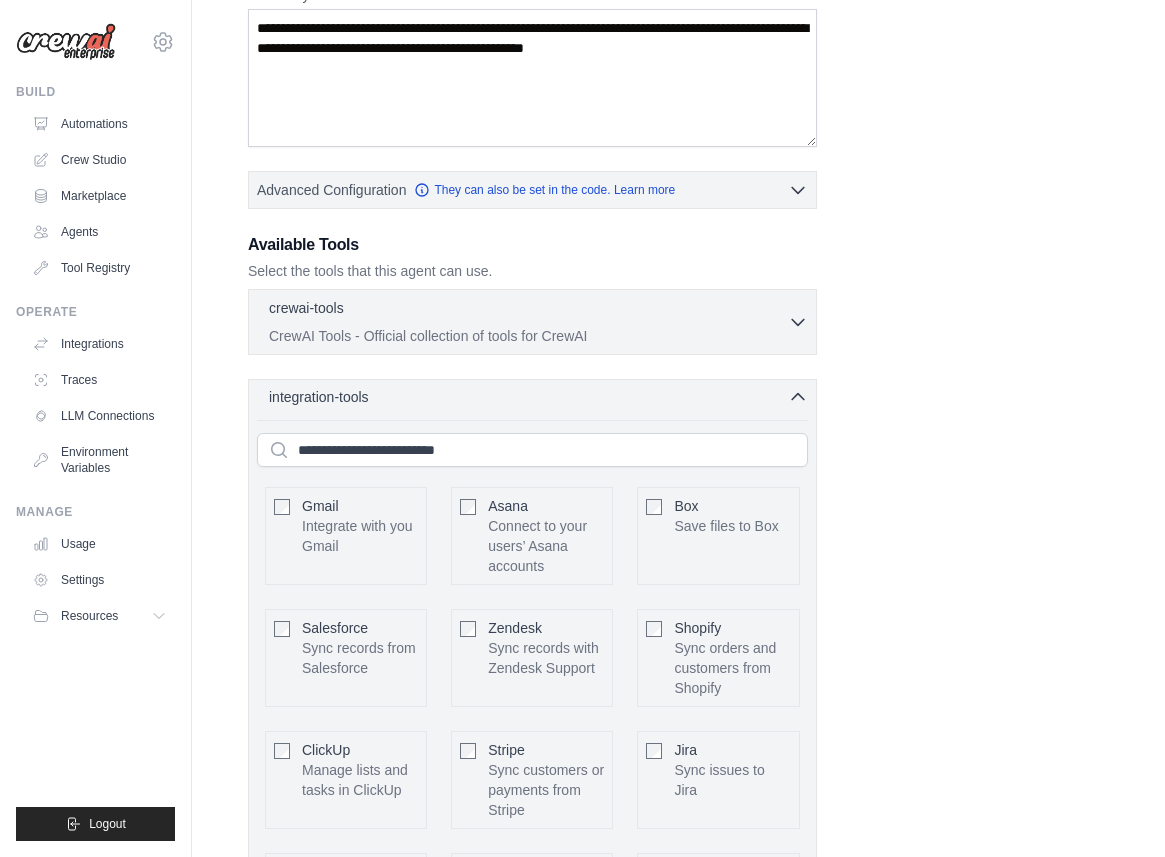 scroll, scrollTop: 259, scrollLeft: 0, axis: vertical 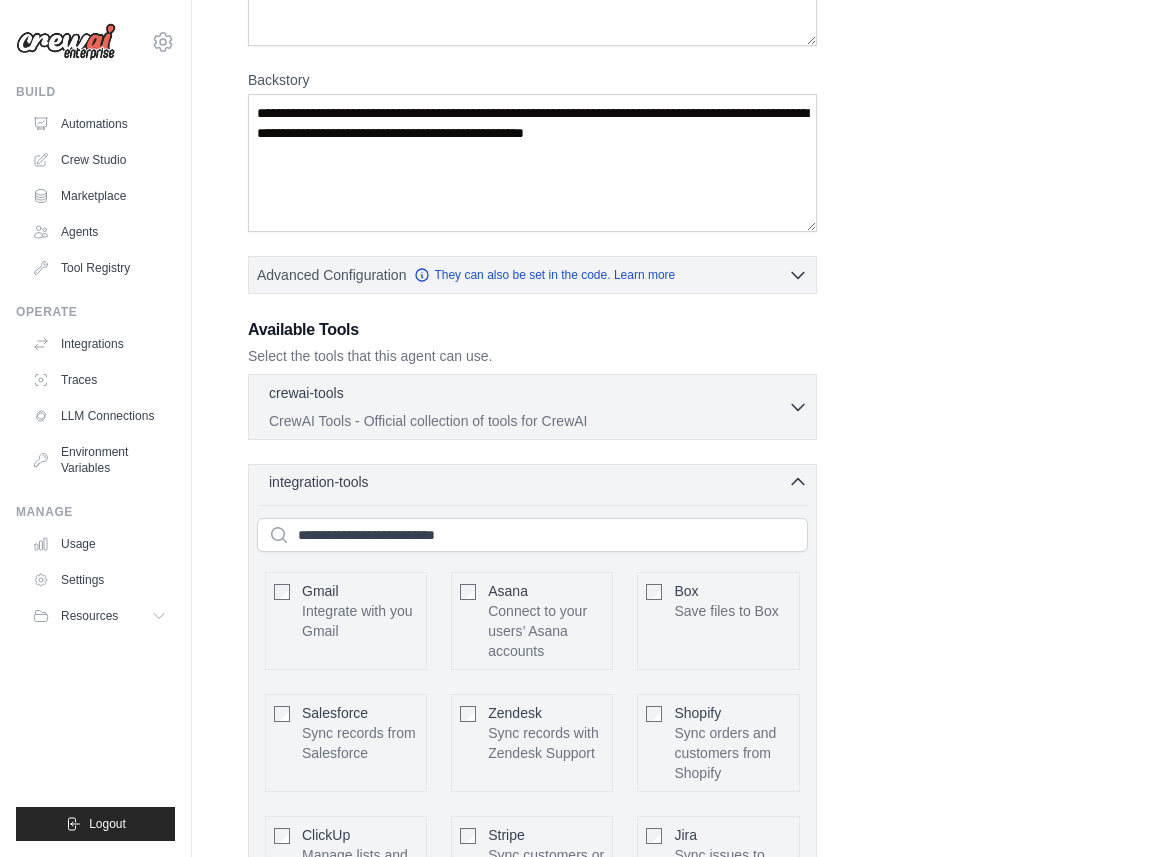 click on "integration-tools
0 selected" at bounding box center [538, 482] 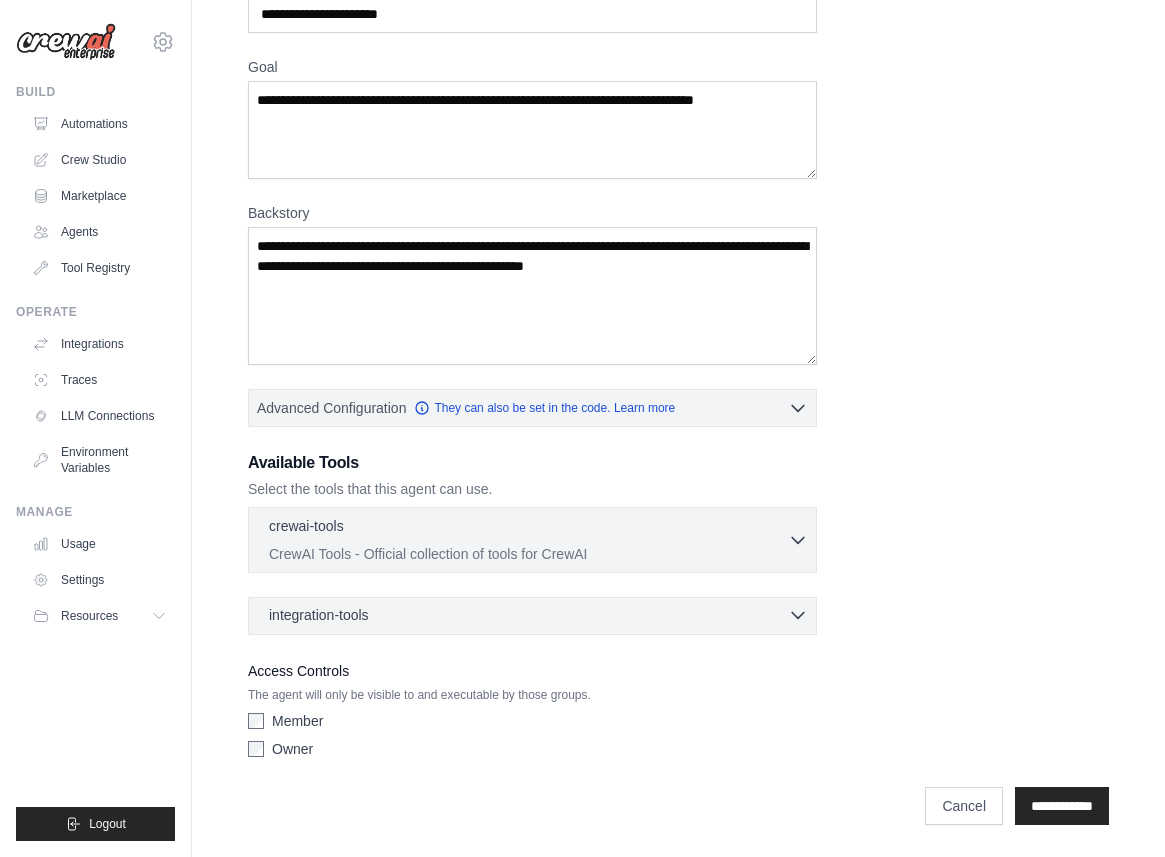 scroll, scrollTop: 0, scrollLeft: 0, axis: both 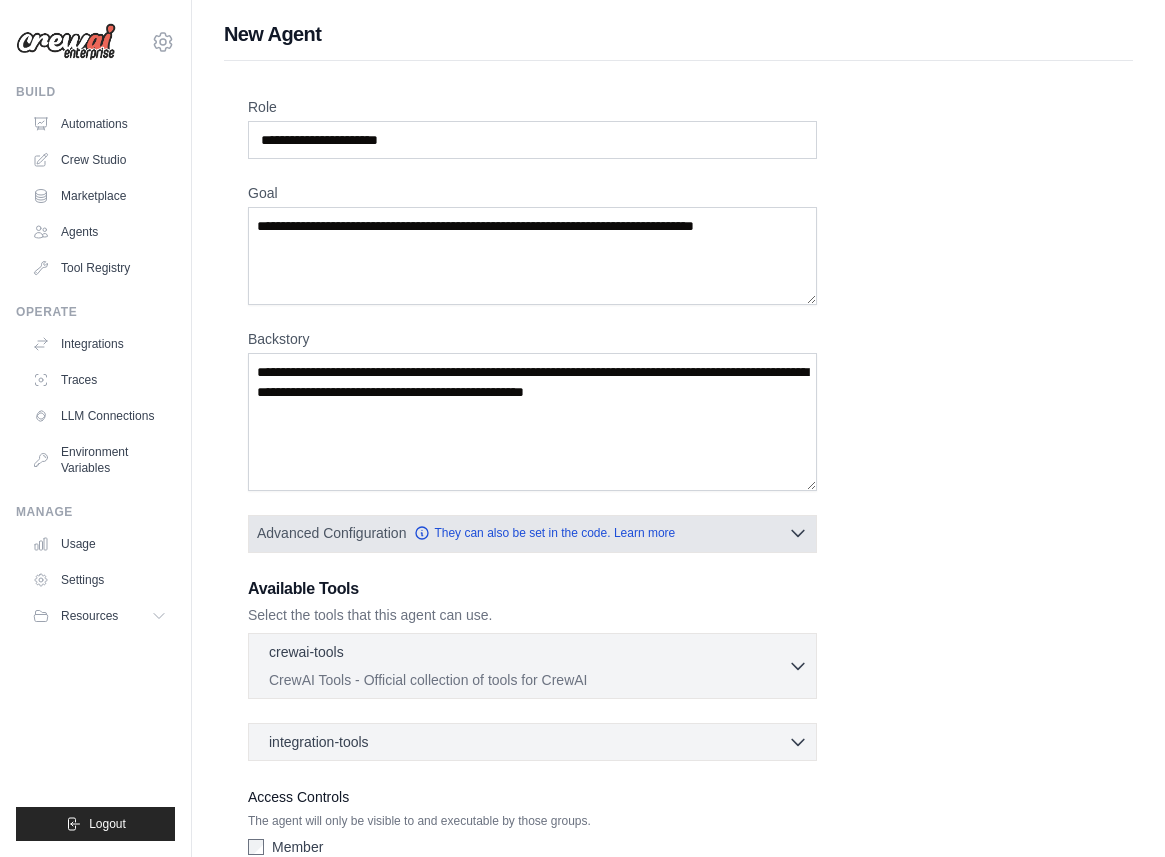 click on "Advanced Configuration
They can also be set in the code. Learn more" at bounding box center (532, 533) 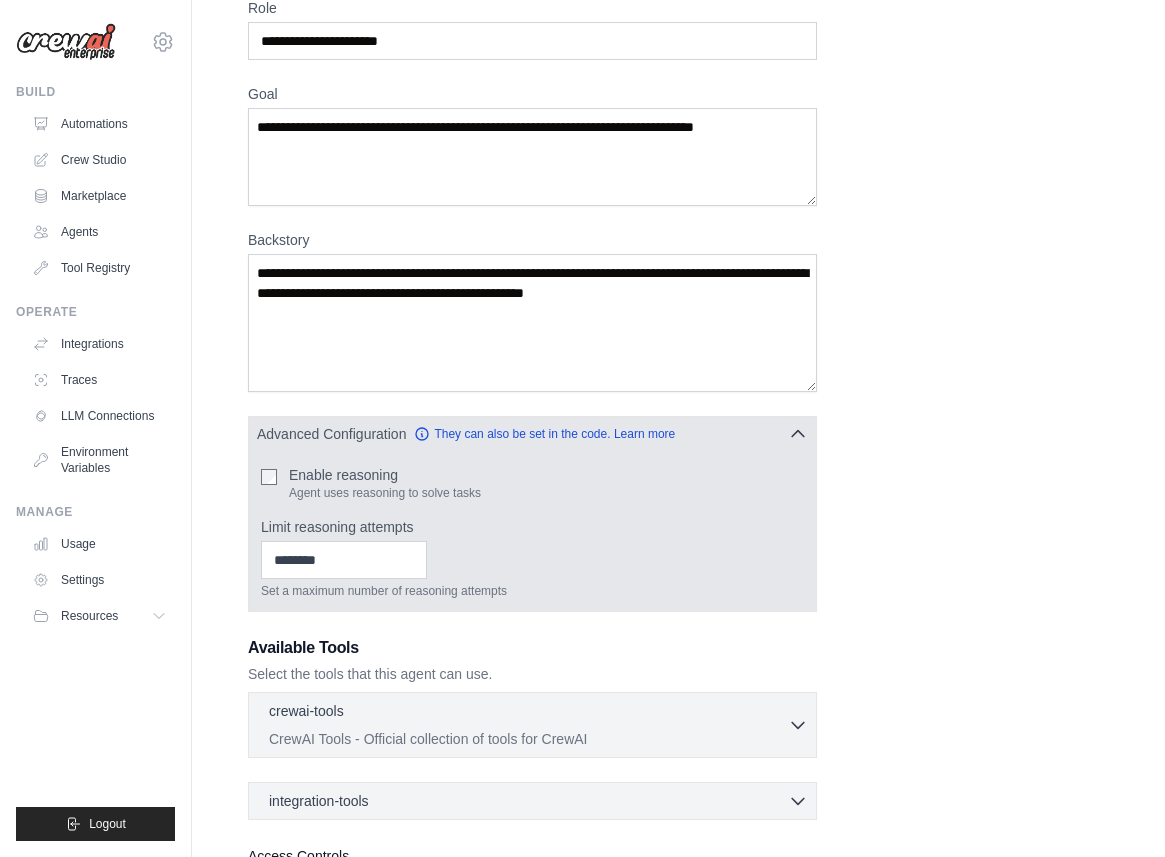scroll, scrollTop: 124, scrollLeft: 0, axis: vertical 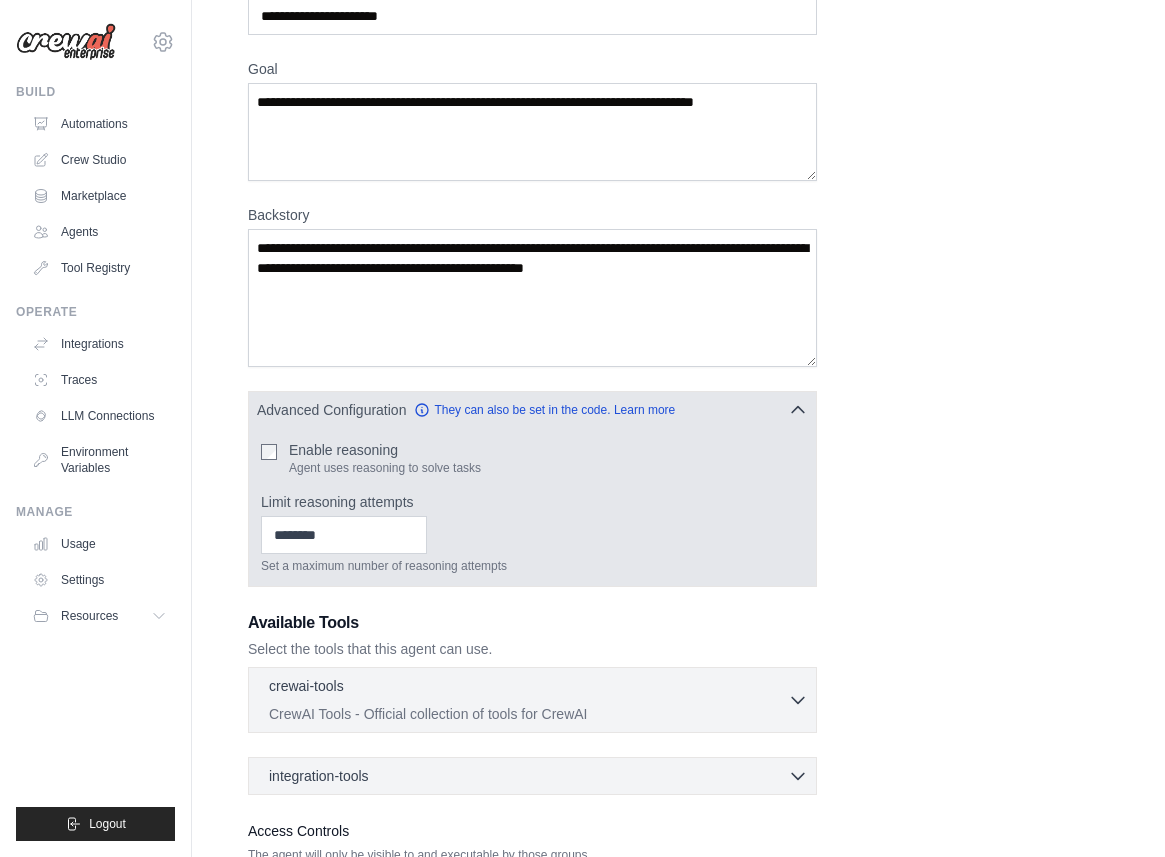 click on "Enable reasoning" at bounding box center (385, 450) 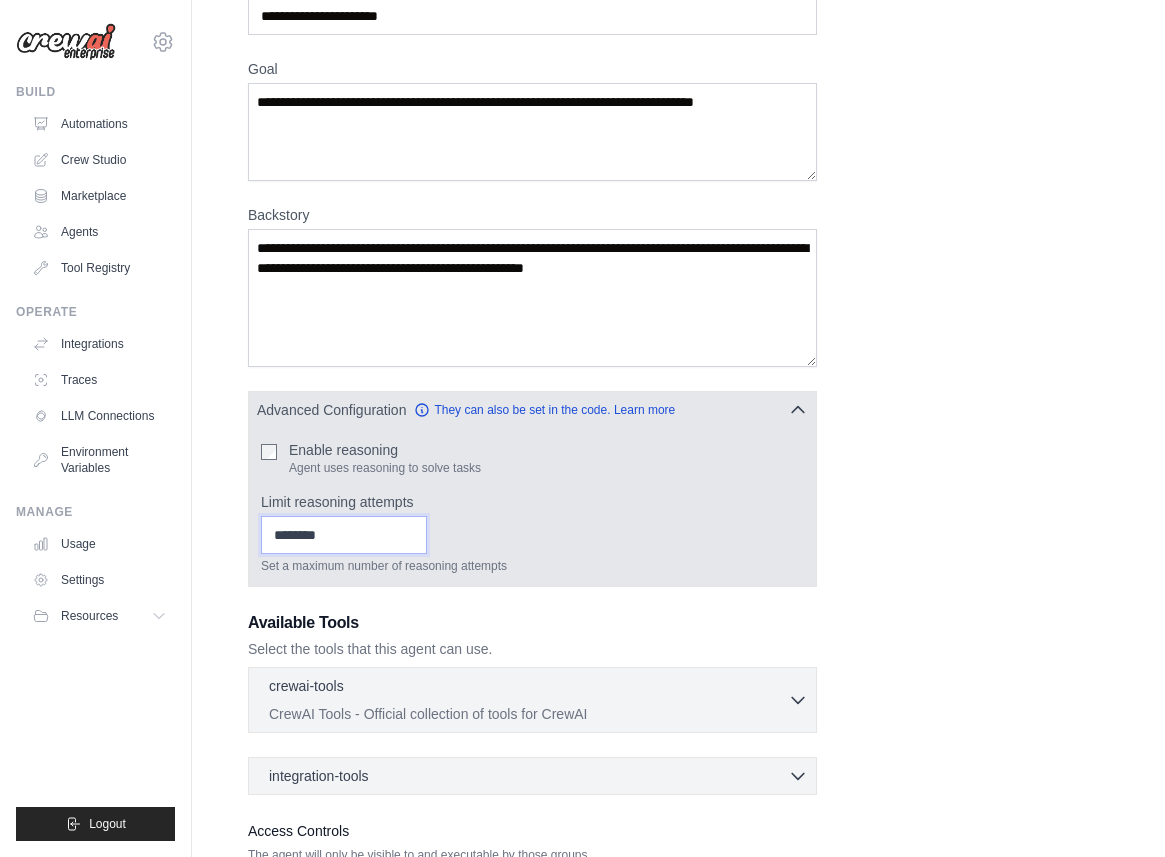click on "Limit reasoning attempts" at bounding box center (344, 535) 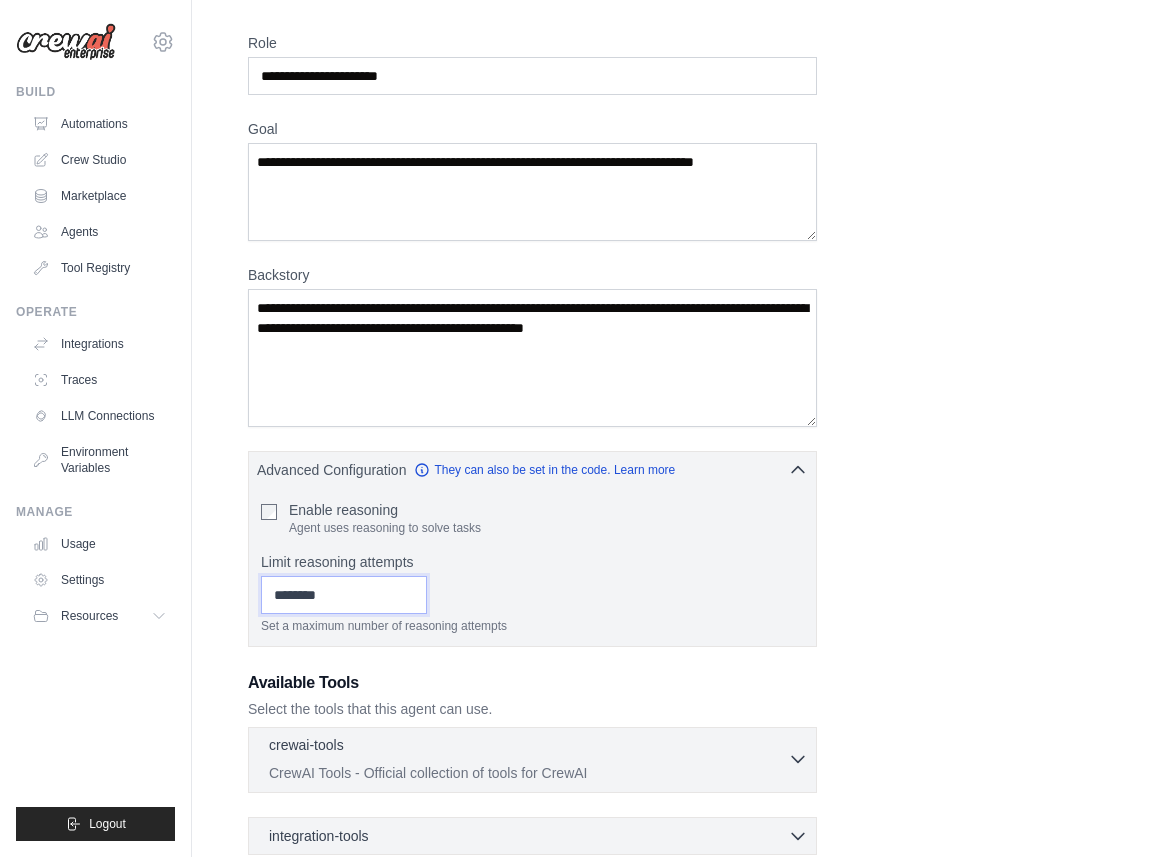 scroll, scrollTop: 63, scrollLeft: 0, axis: vertical 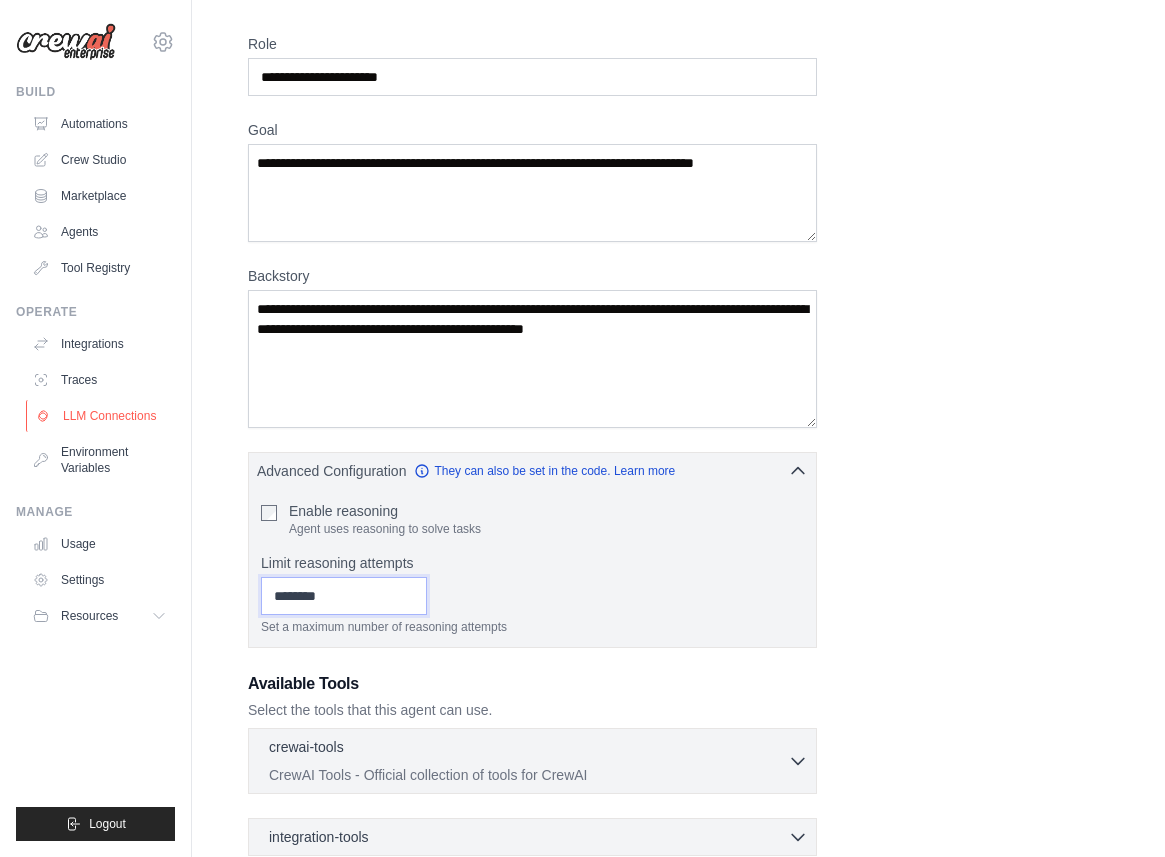 type on "*" 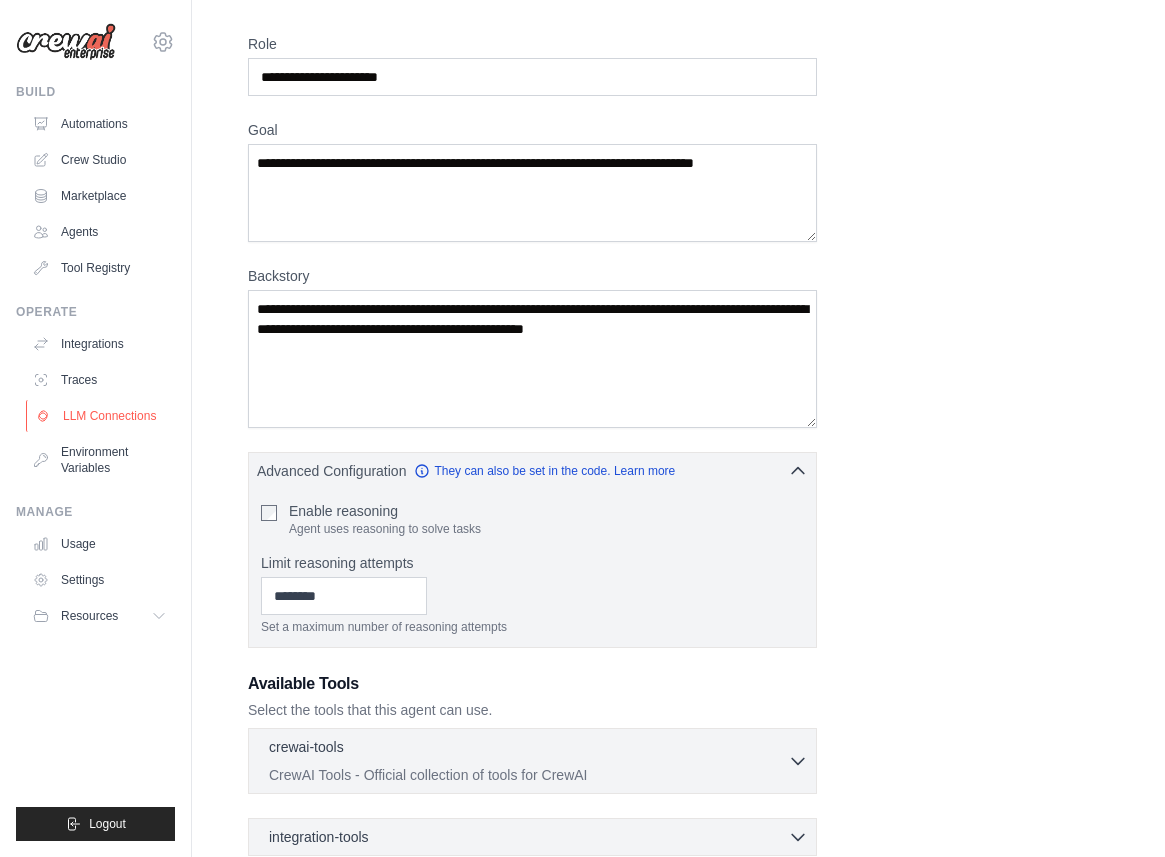 click on "LLM Connections" at bounding box center (101, 416) 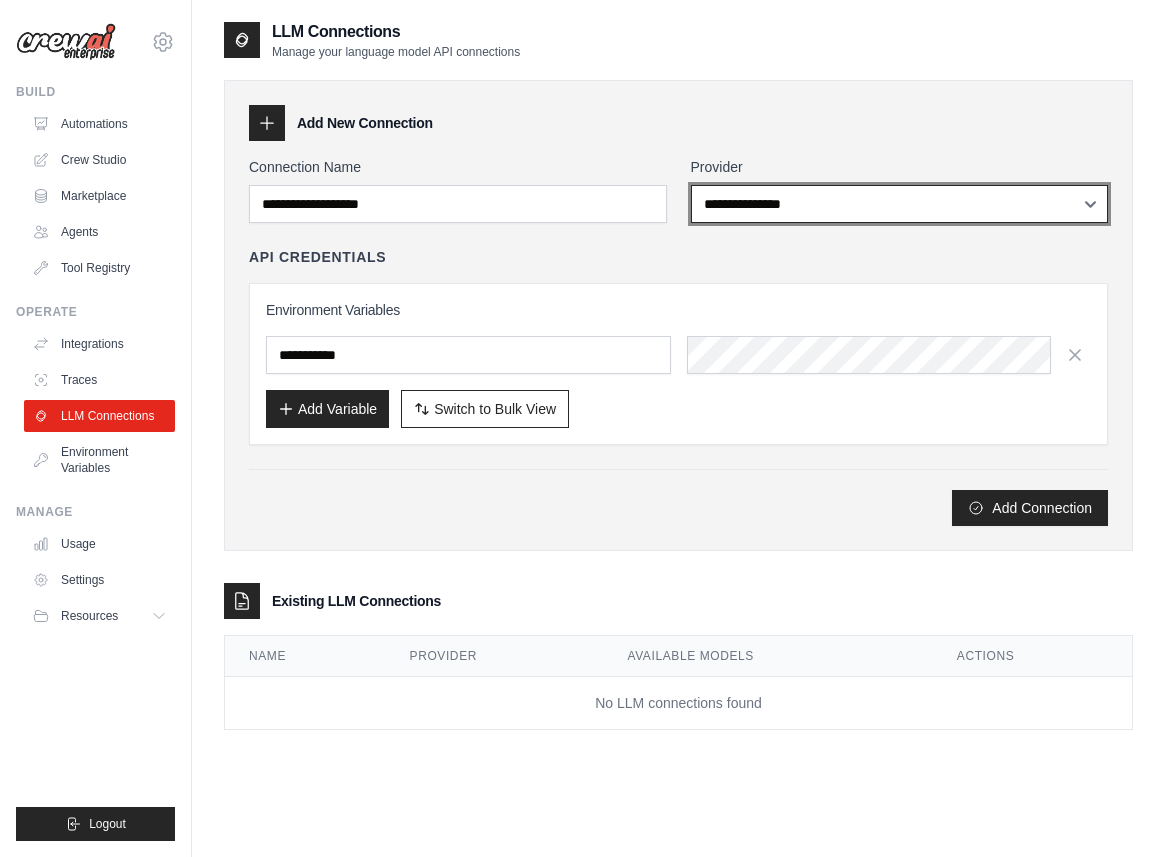 click on "**********" at bounding box center (900, 204) 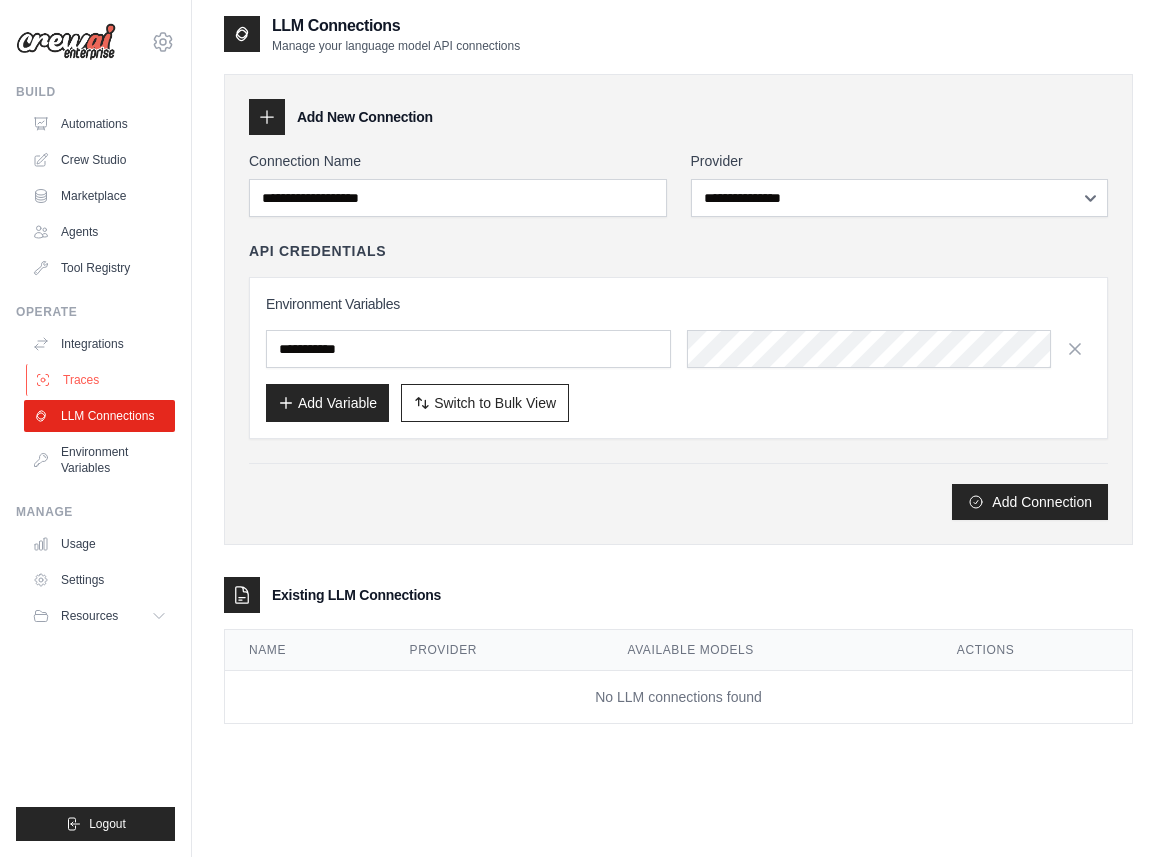 click on "Traces" at bounding box center [101, 380] 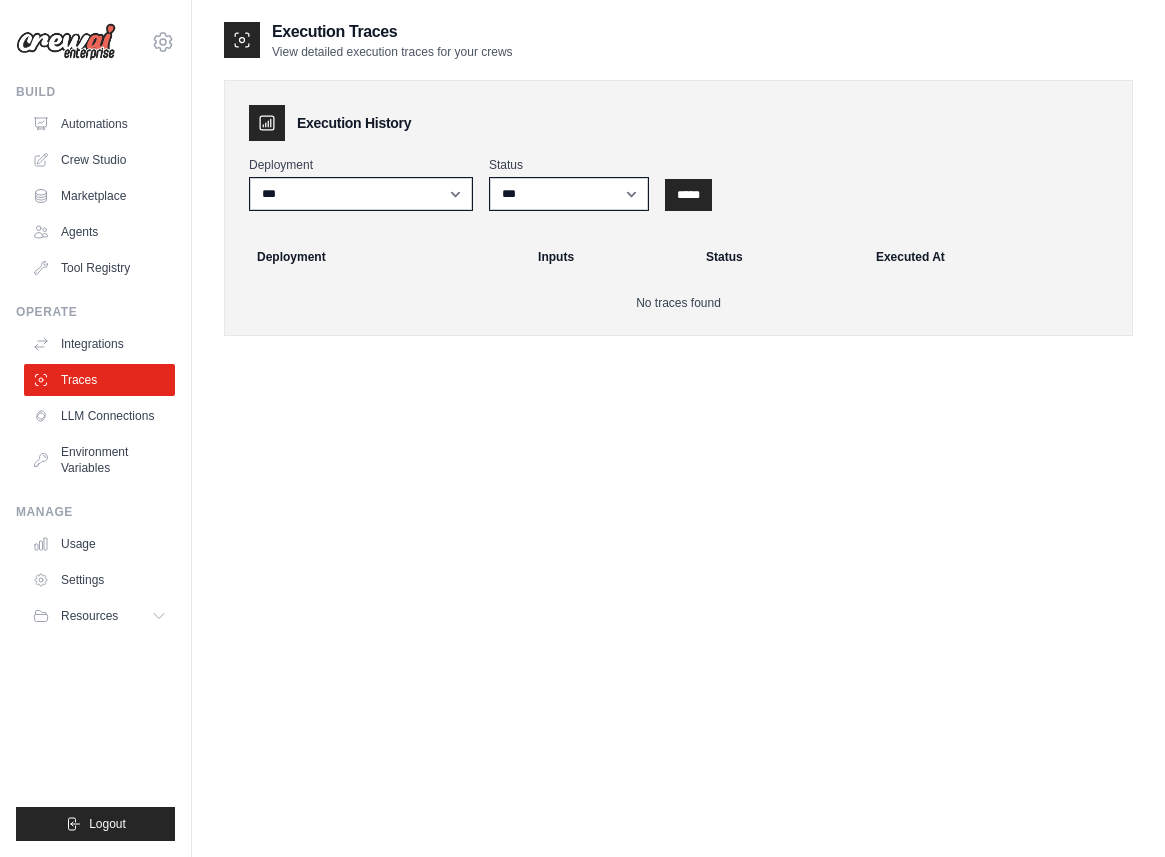 click on "Operate
Integrations
Traces
LLM Connections
Environment Variables" at bounding box center [95, 394] 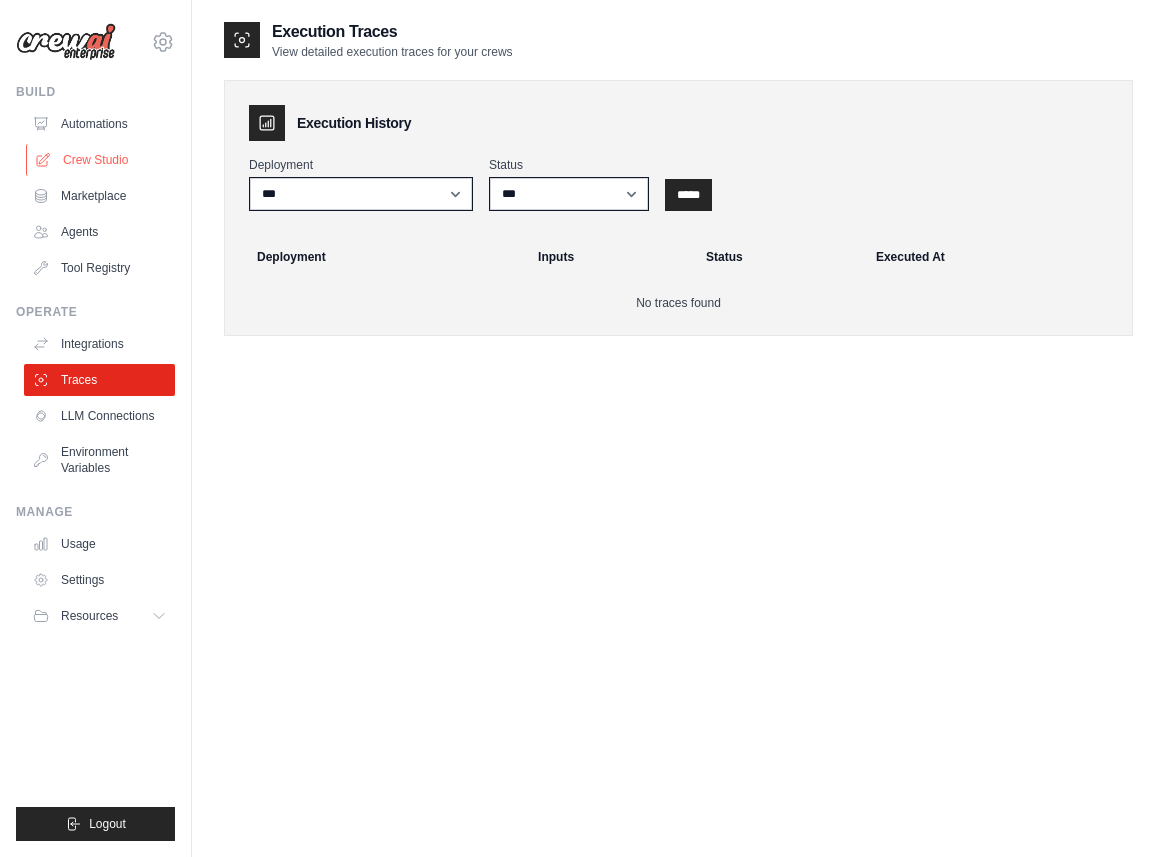 click on "Crew Studio" at bounding box center [101, 160] 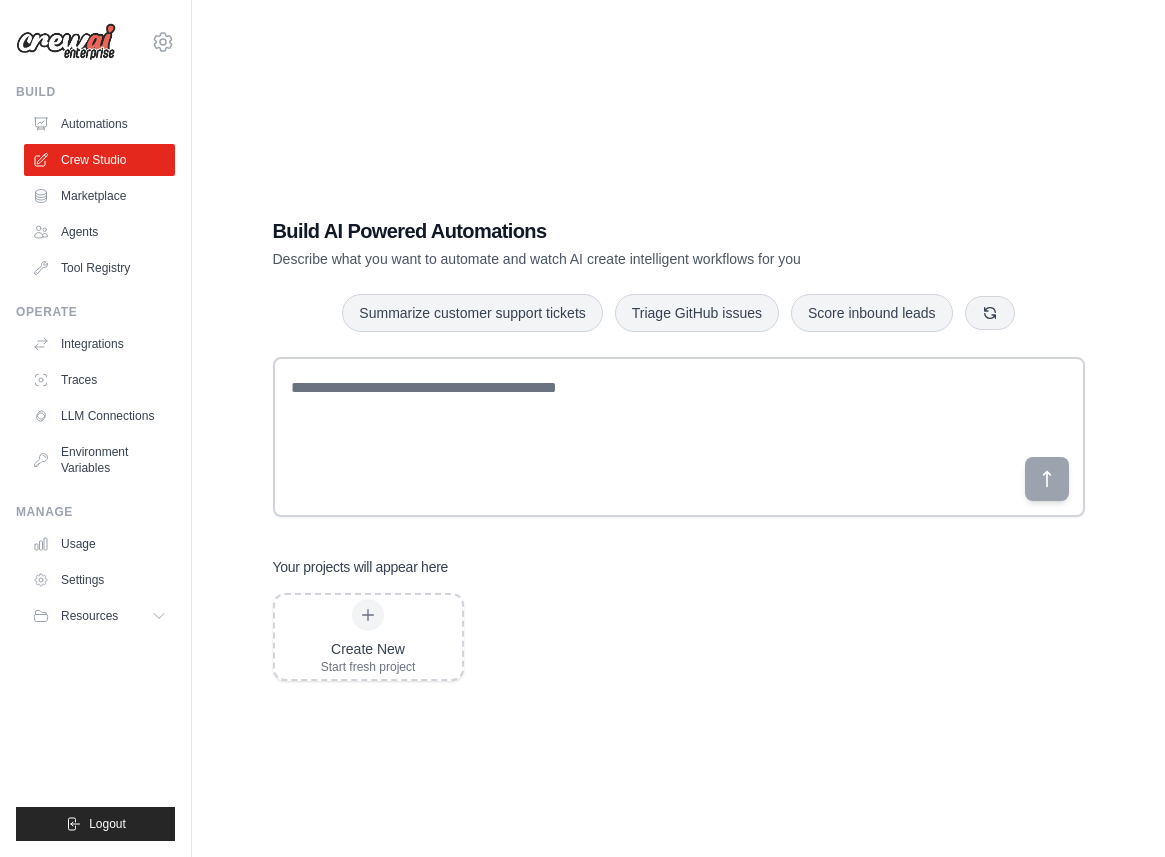 scroll, scrollTop: 0, scrollLeft: 0, axis: both 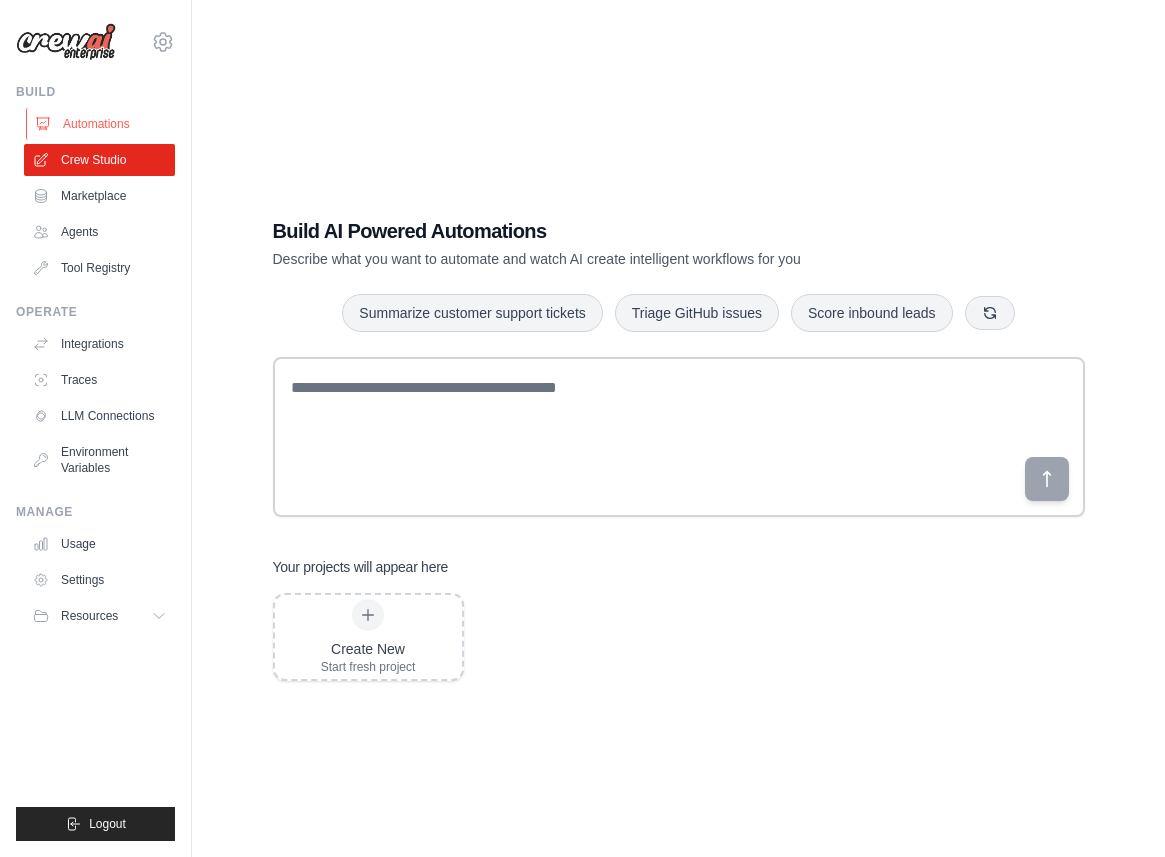 click on "Automations" at bounding box center [101, 124] 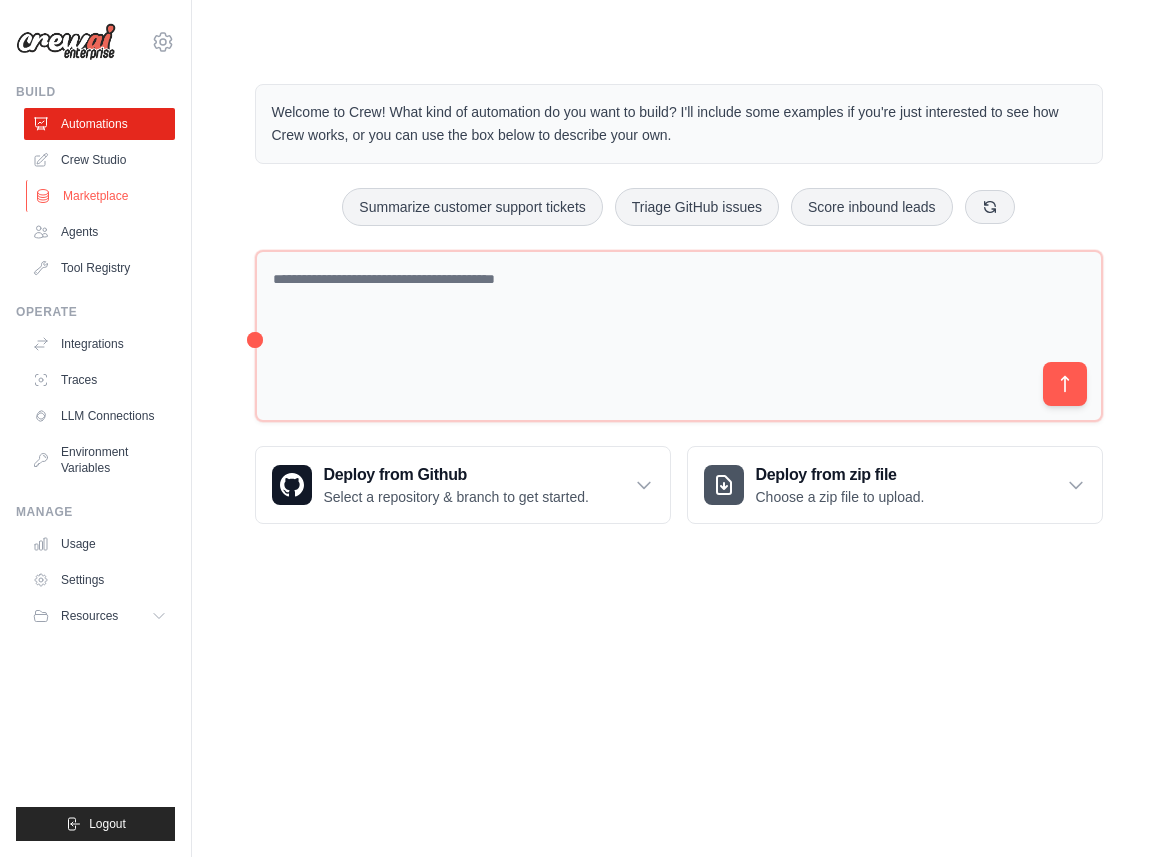 click on "Marketplace" at bounding box center [101, 196] 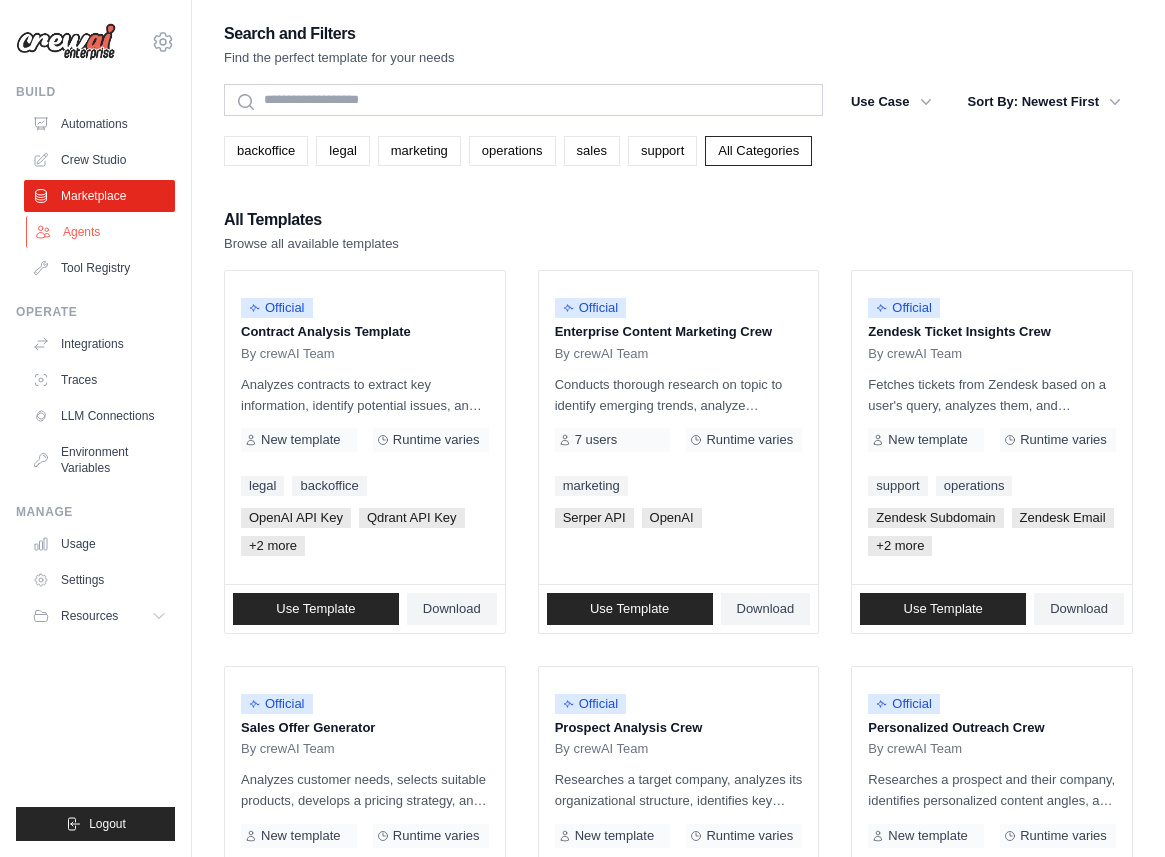 click on "Agents" at bounding box center [101, 232] 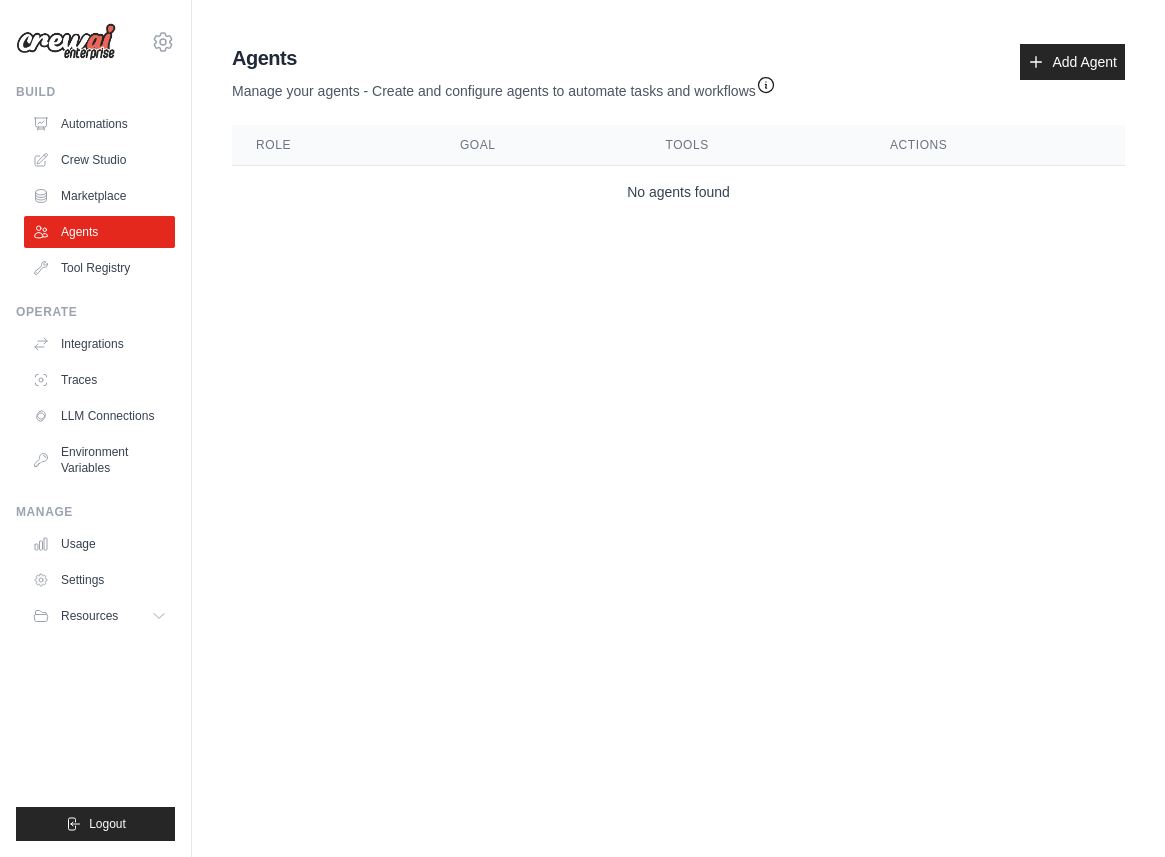 click 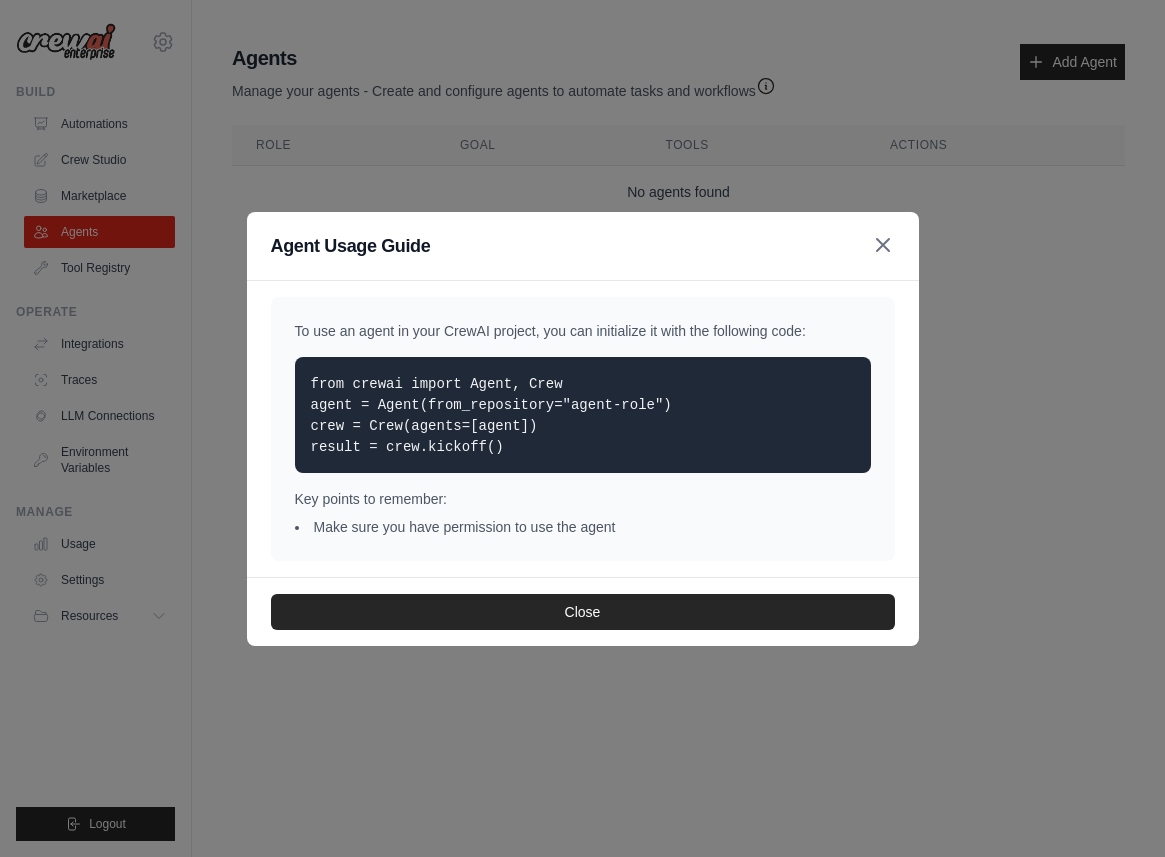 click 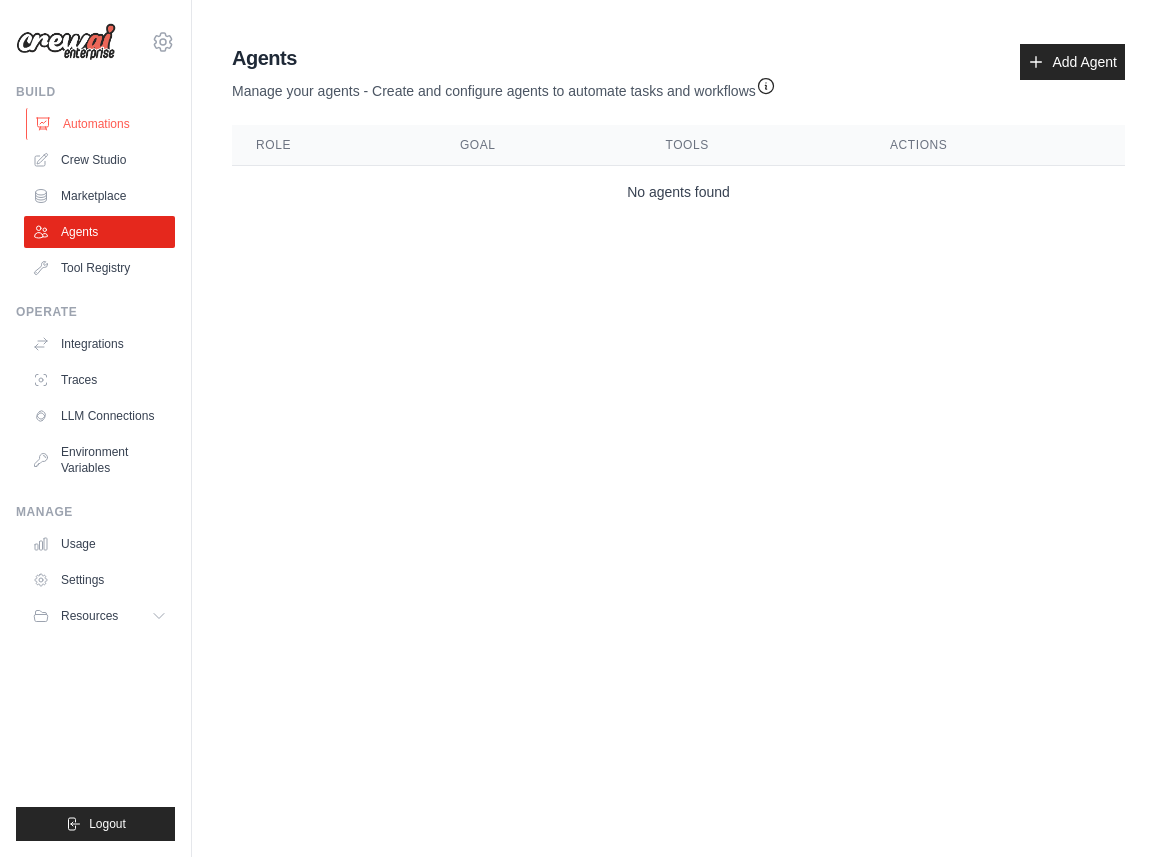 click on "Automations" at bounding box center [101, 124] 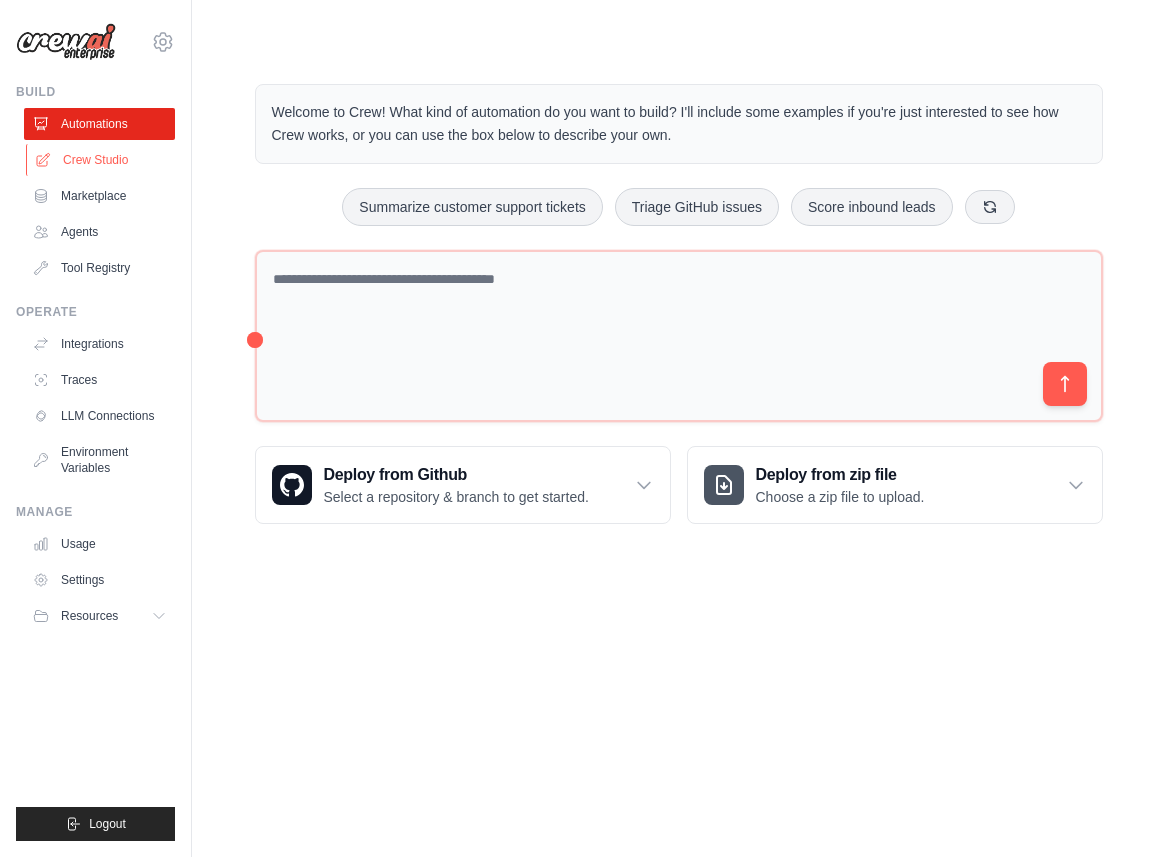 click on "Crew Studio" at bounding box center (101, 160) 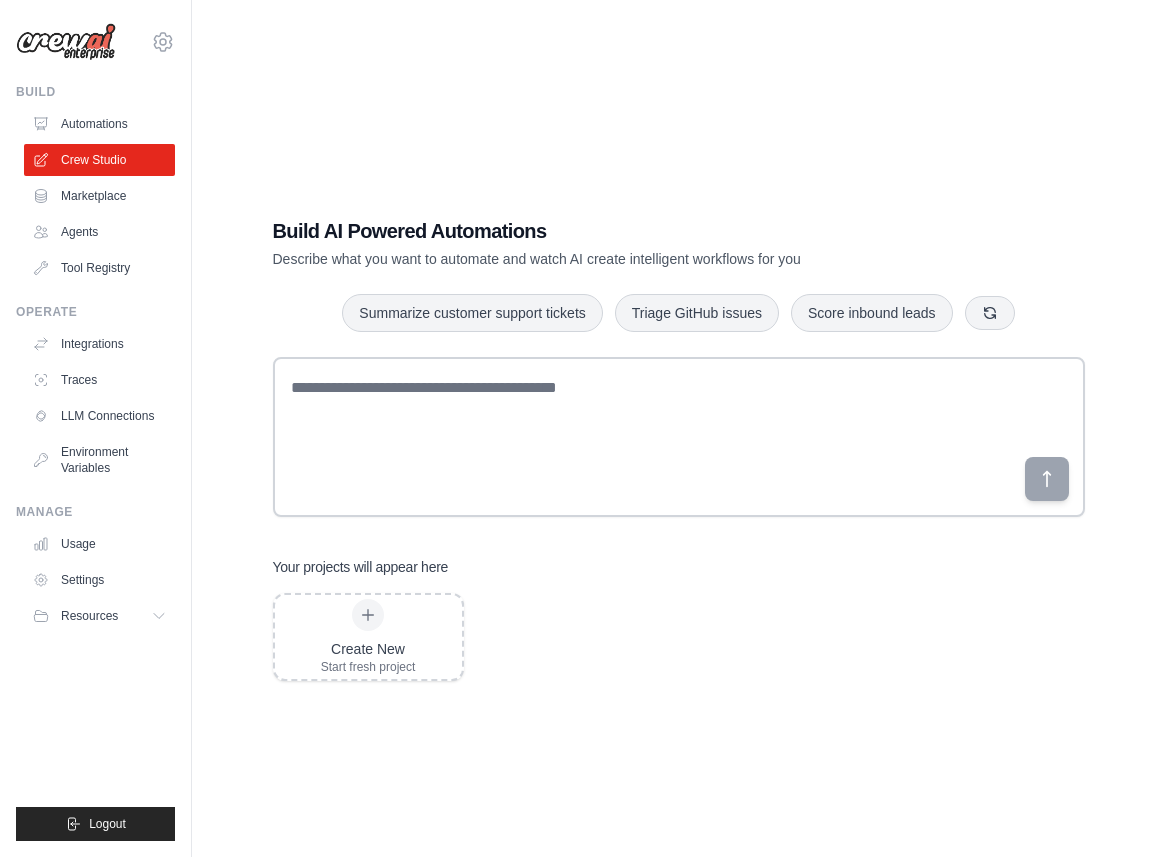 scroll, scrollTop: 0, scrollLeft: 0, axis: both 